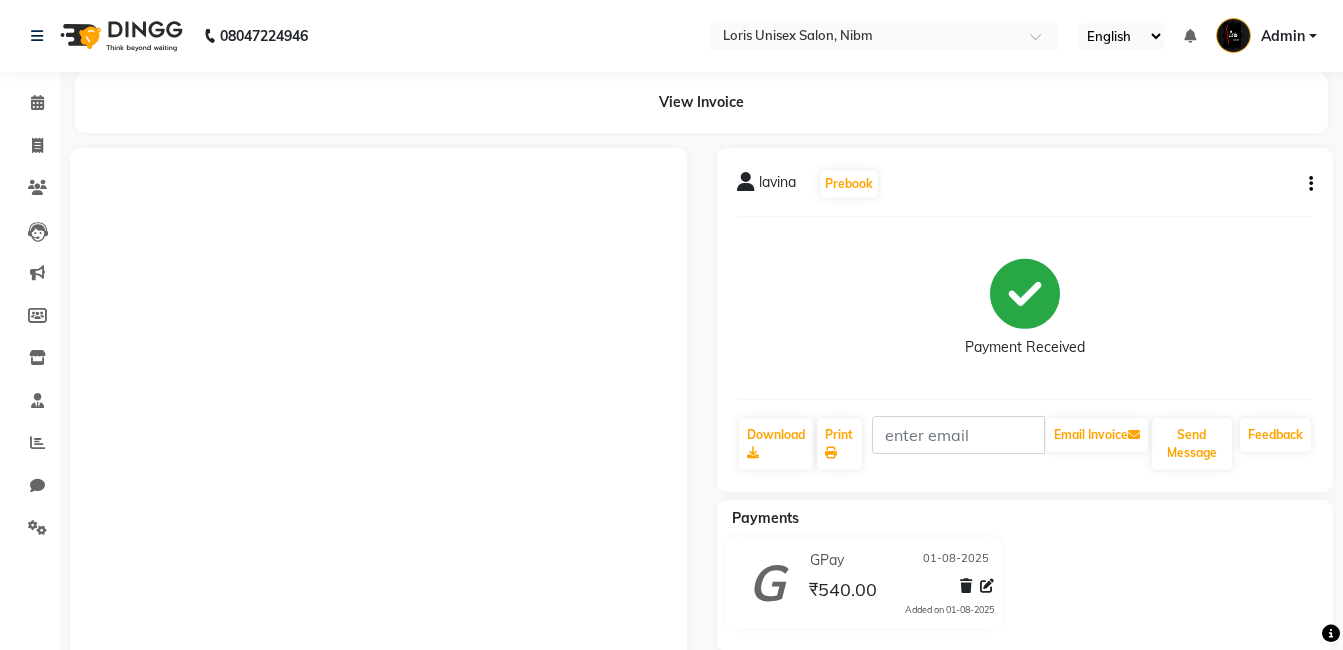 scroll, scrollTop: 0, scrollLeft: 0, axis: both 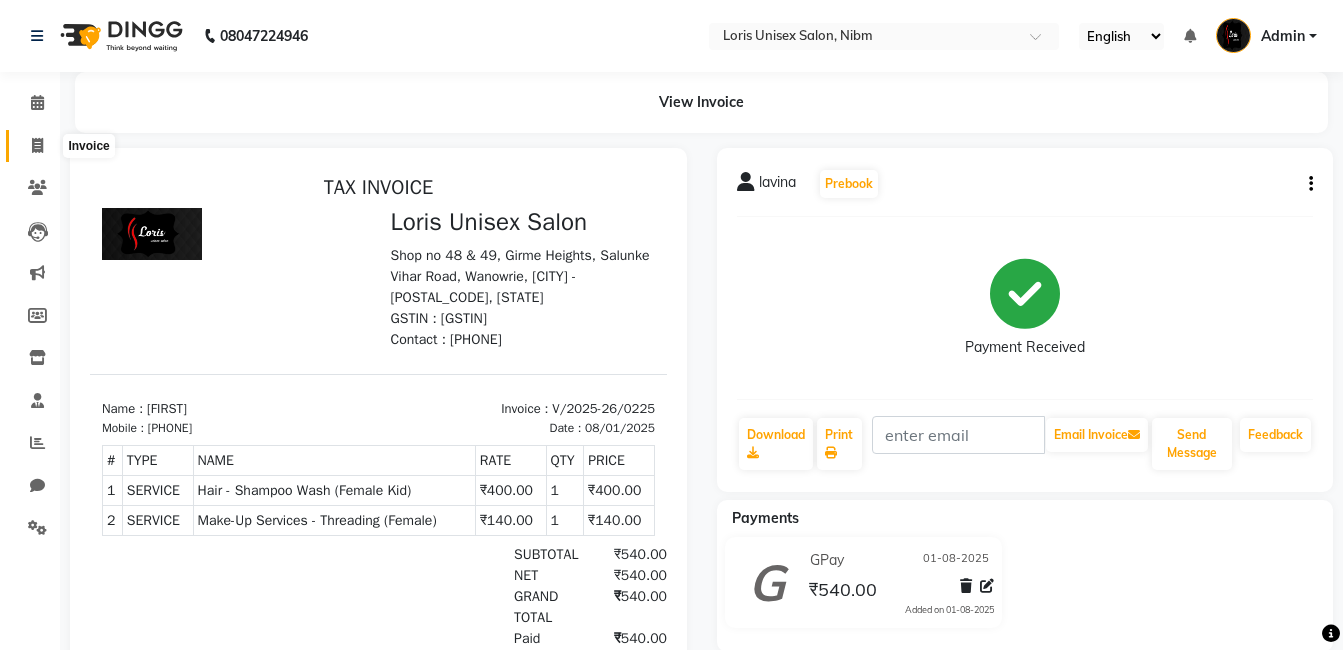 click 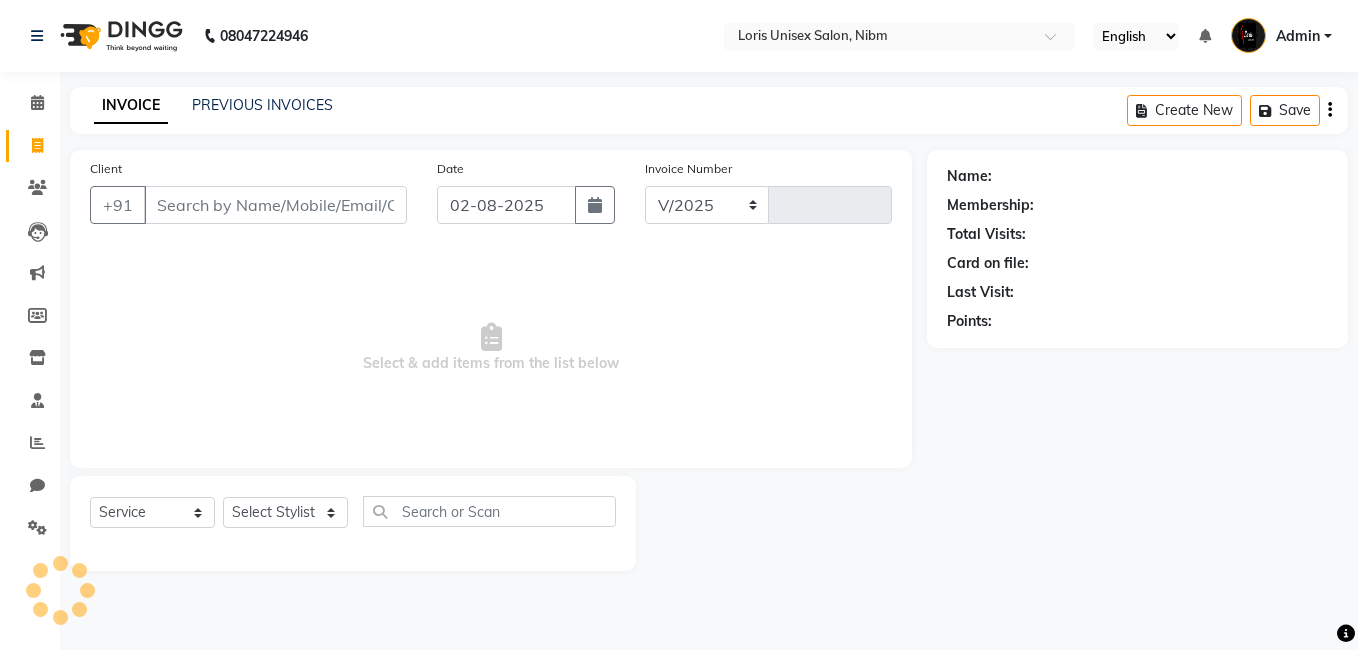 select on "2893" 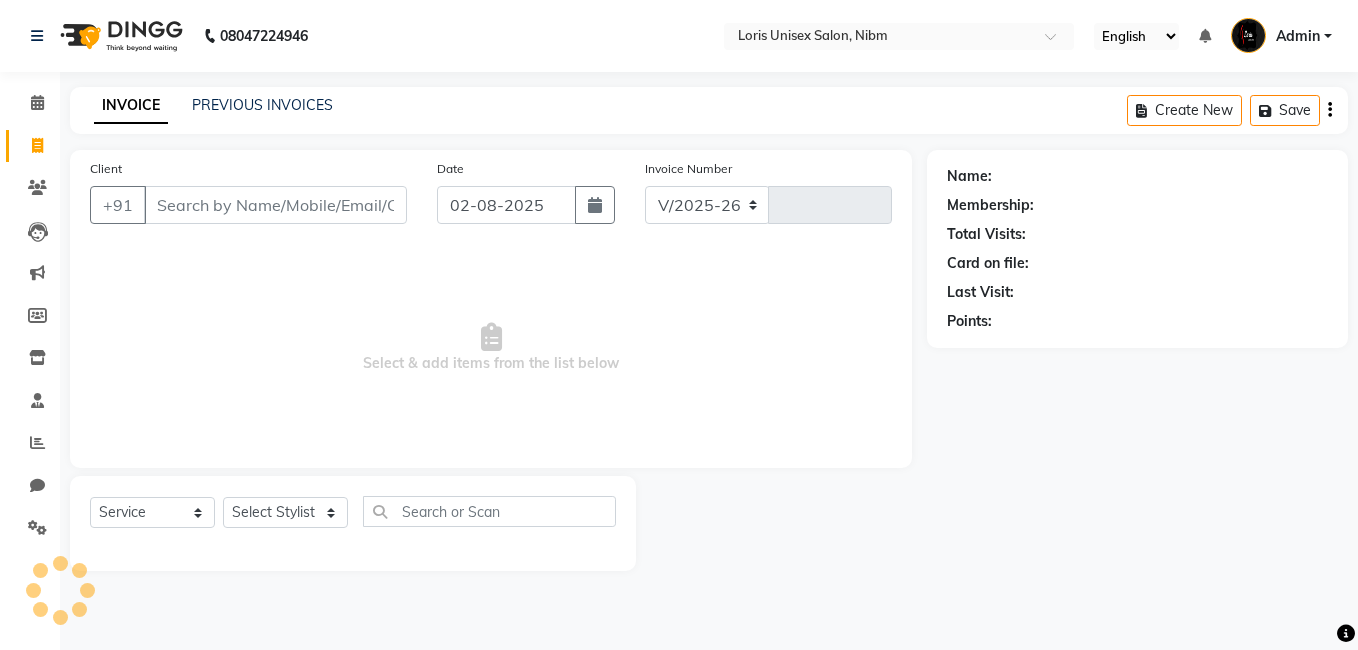 type on "0226" 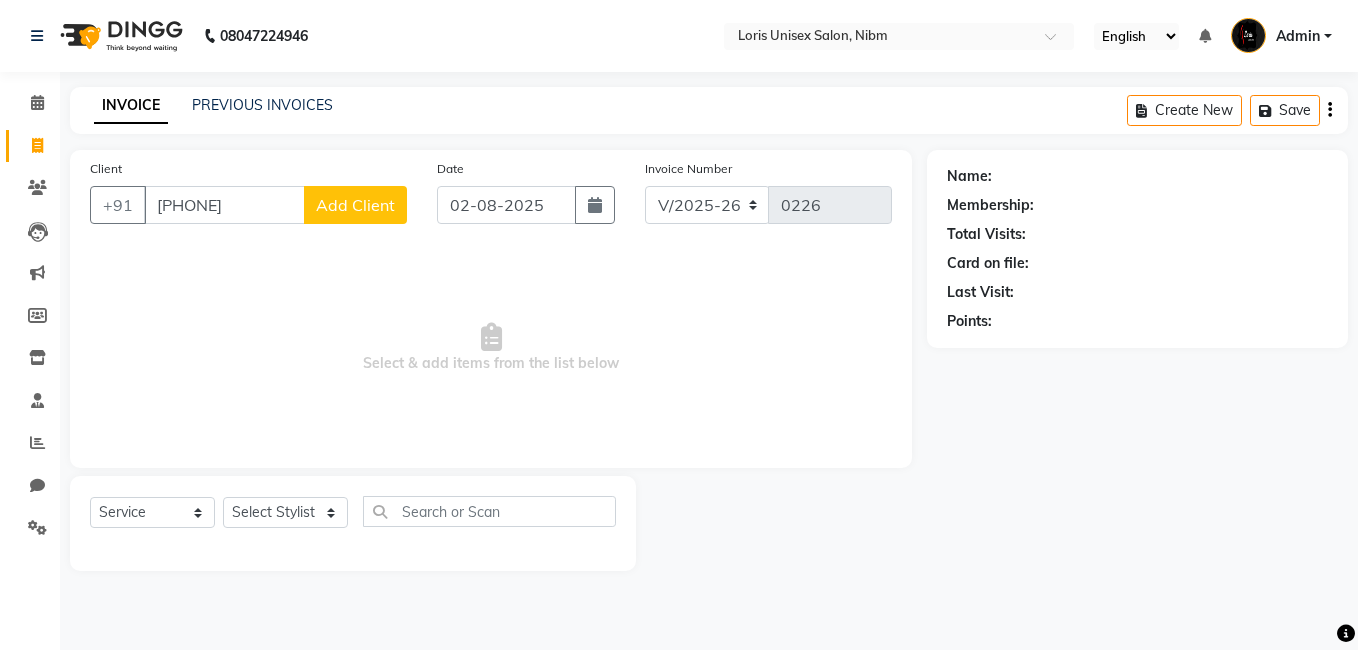 type on "[PHONE]" 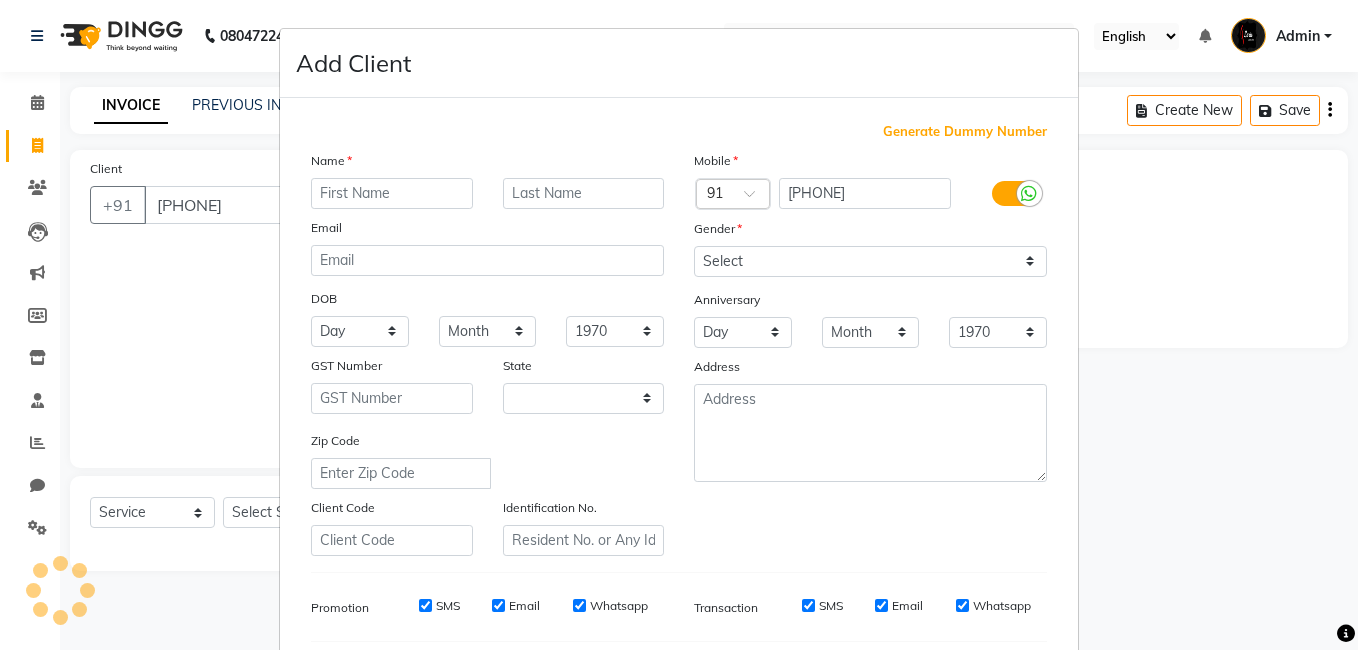 select on "22" 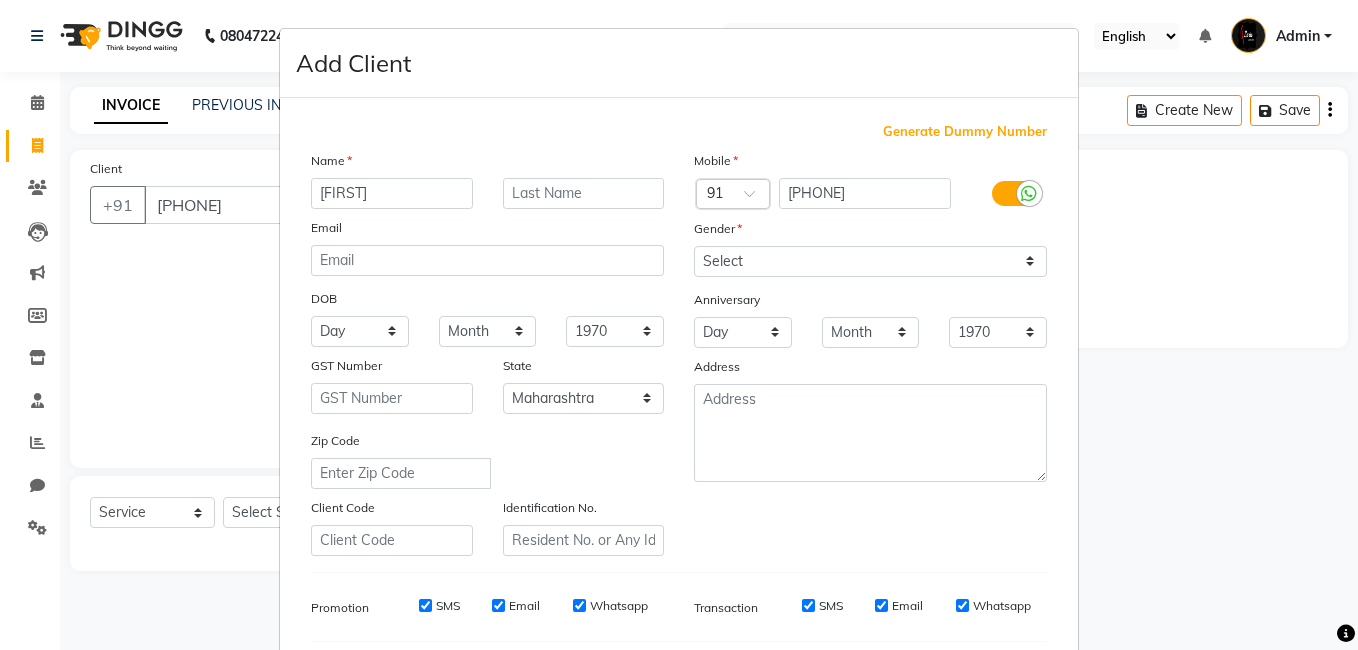 type on "[FIRST]" 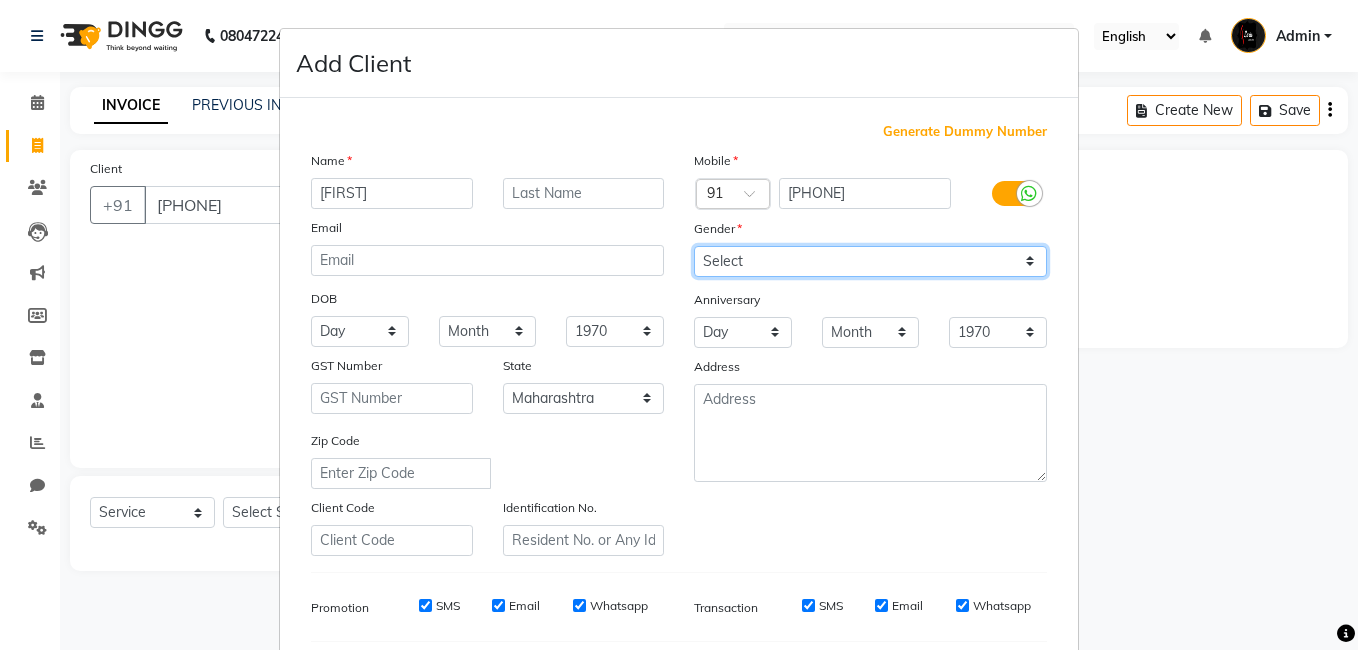 click on "Select Male Female Other Prefer Not To Say" at bounding box center [870, 261] 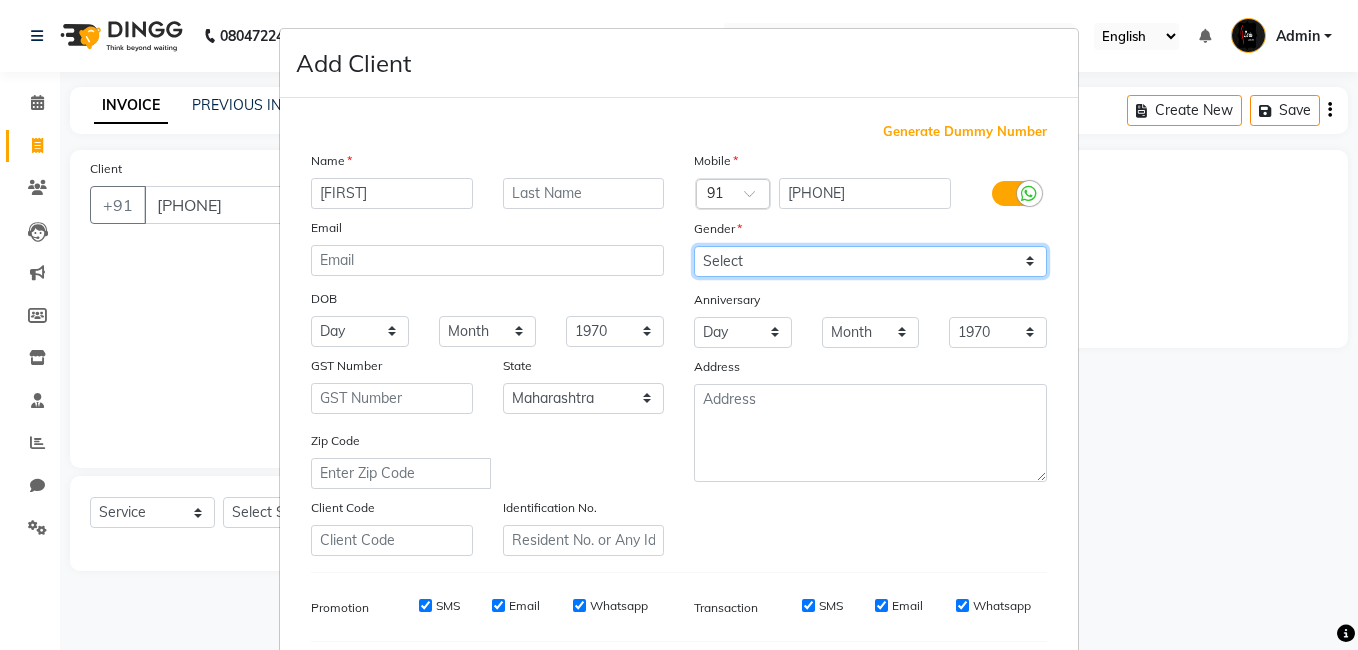 select on "female" 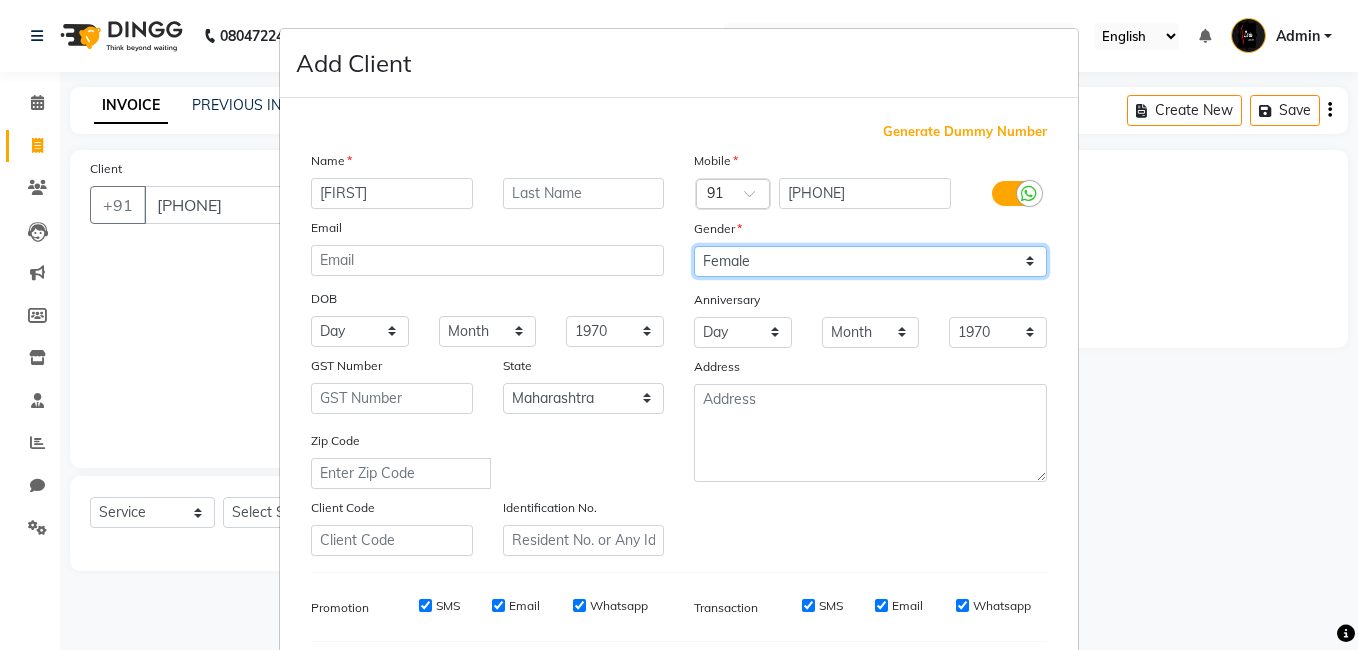 click on "Select Male Female Other Prefer Not To Say" at bounding box center (870, 261) 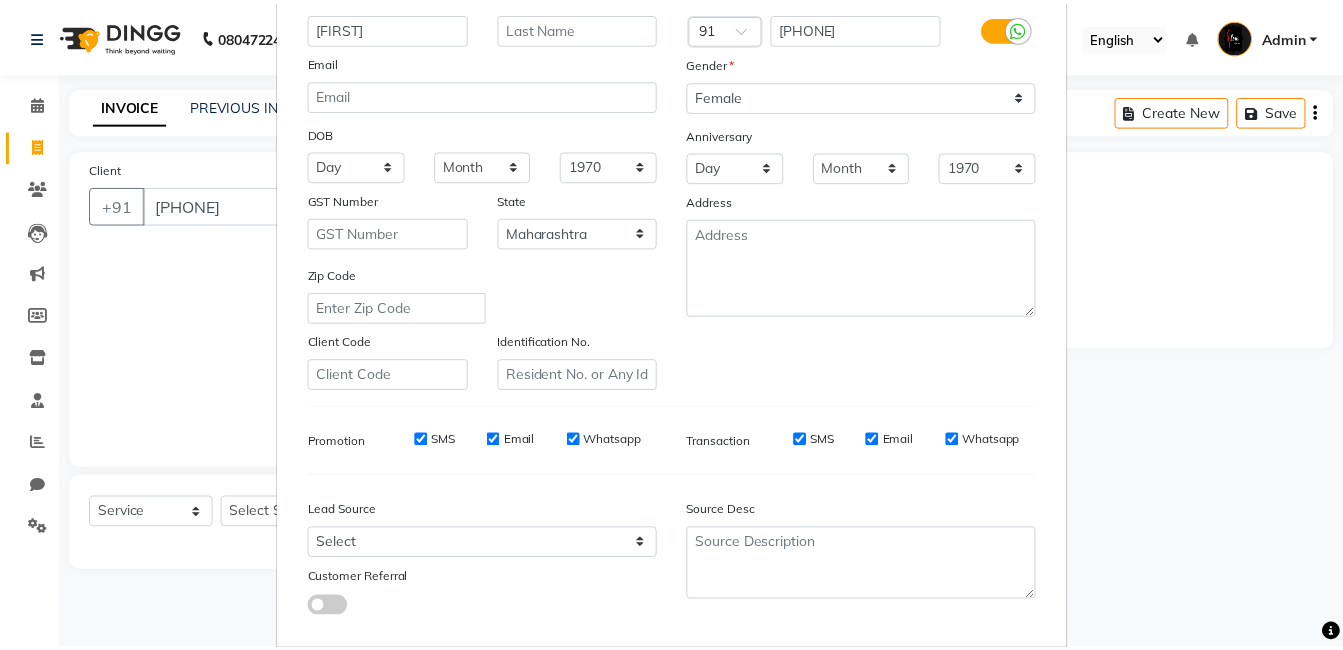 scroll, scrollTop: 209, scrollLeft: 0, axis: vertical 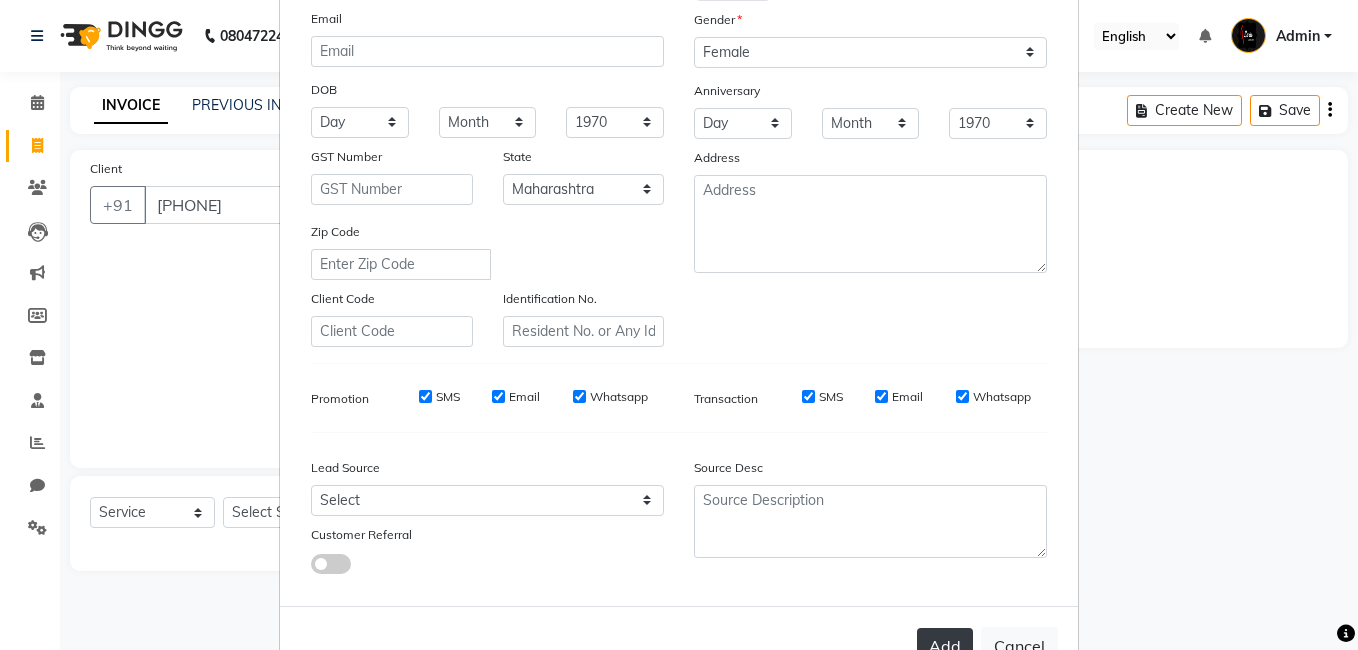 click on "Add" at bounding box center (945, 646) 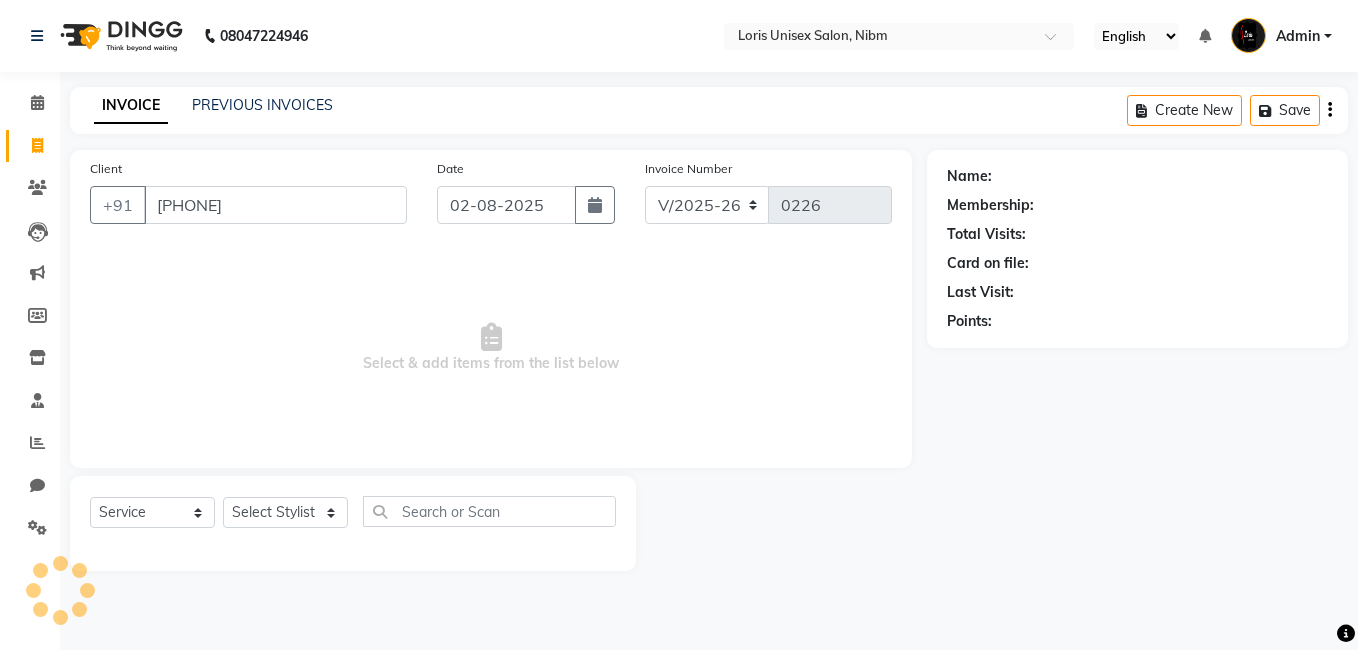 type 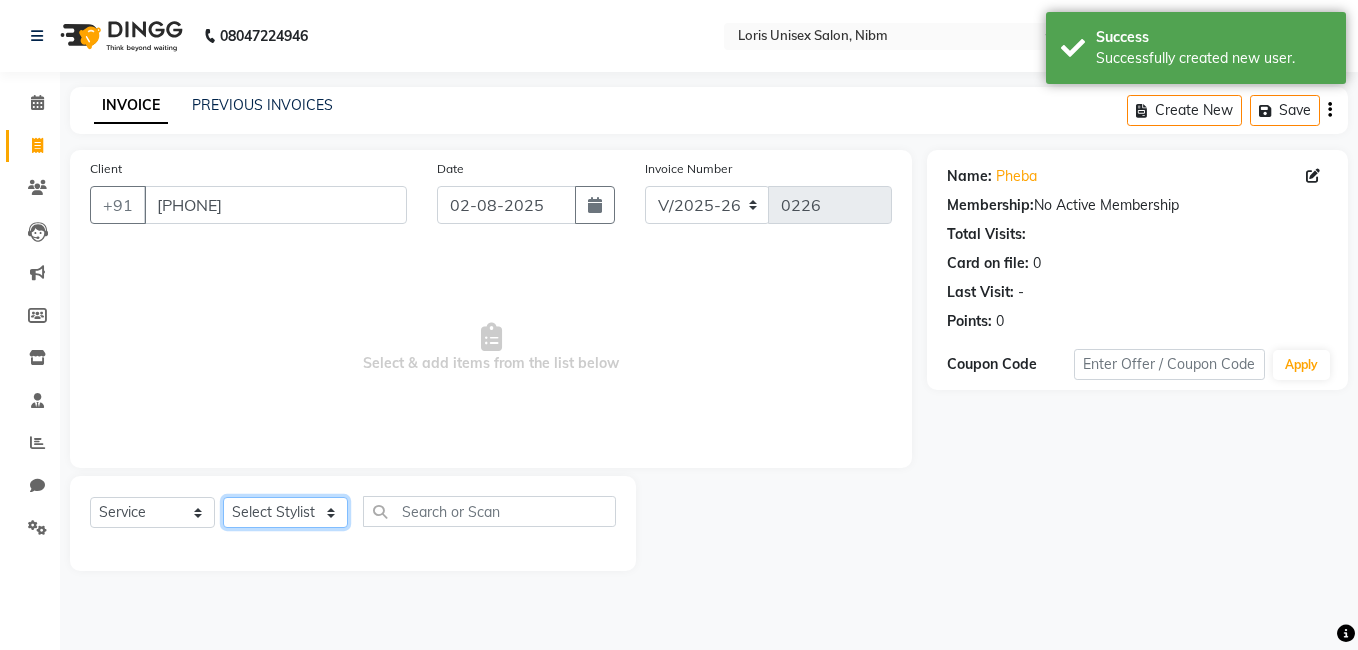 click on "Select Stylist AHMED [FIRST] [FIRST] [LAST] [FIRST] [FIRST] [FIRST] [FIRST] [FIRST] [FIRST] [FIRST] [FIRST] [FIRST]" 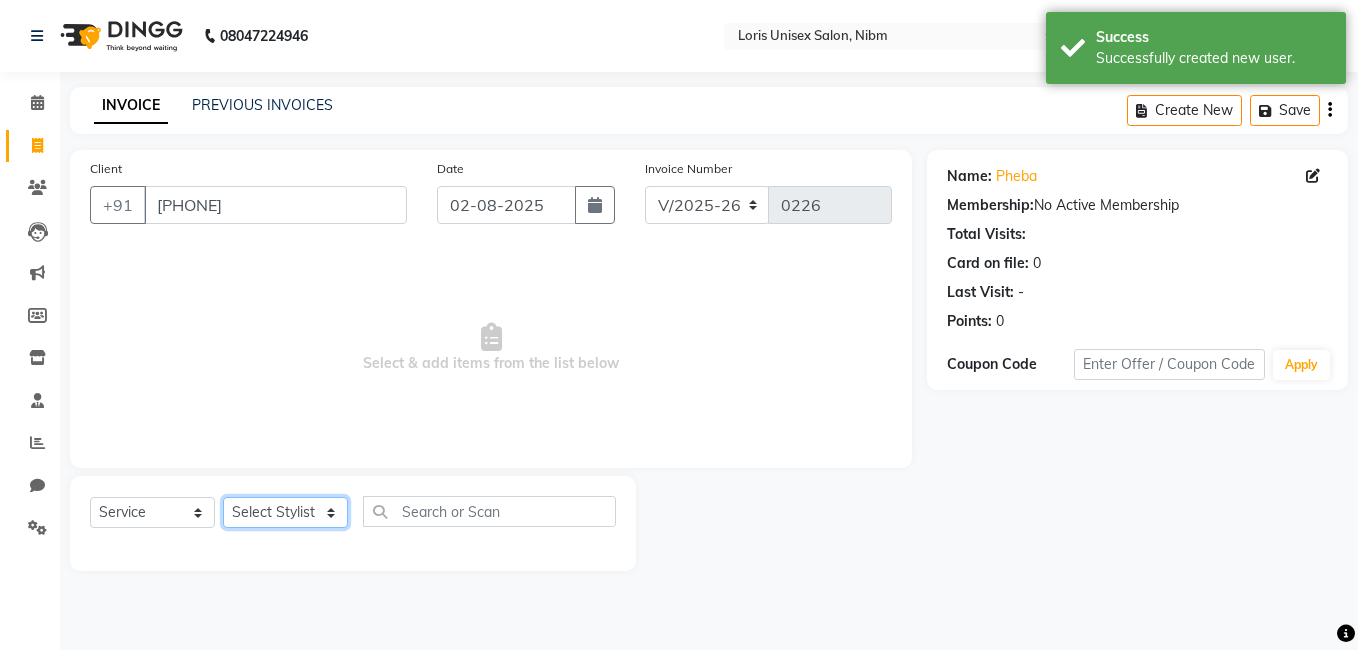 select on "51830" 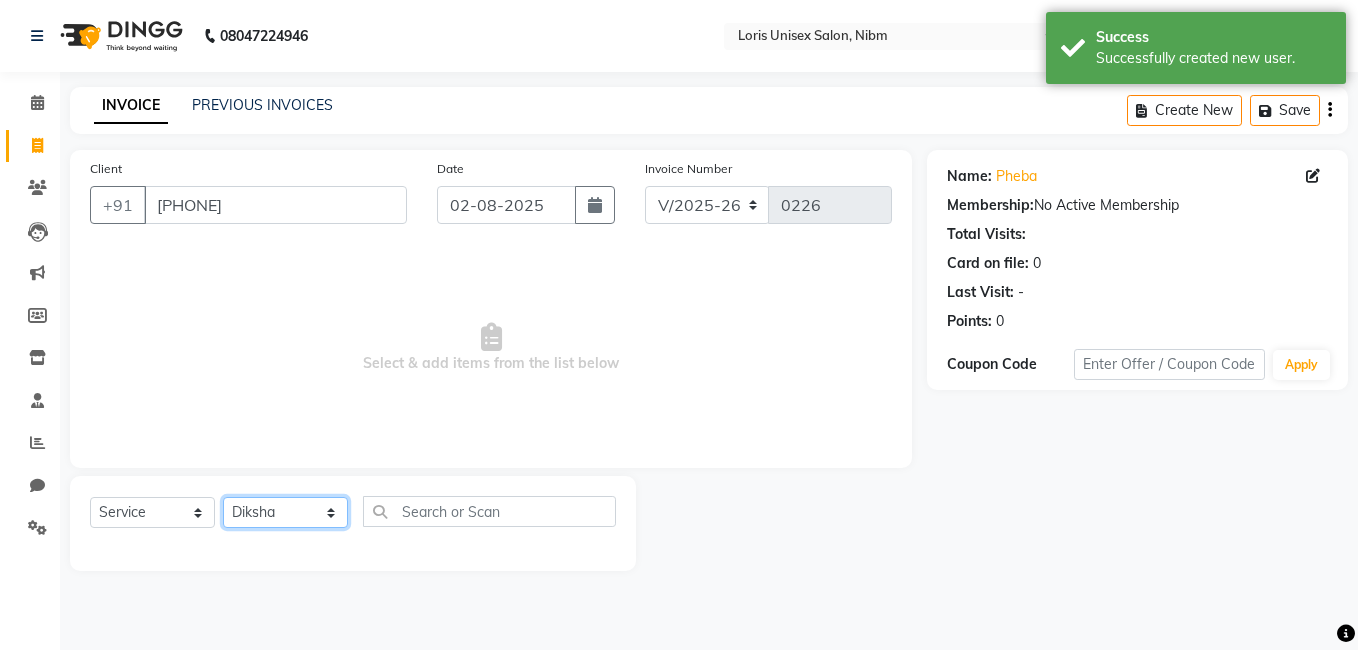 click on "Select Stylist AHMED [FIRST] [FIRST] [LAST] [FIRST] [FIRST] [FIRST] [FIRST] [FIRST] [FIRST] [FIRST] [FIRST] [FIRST]" 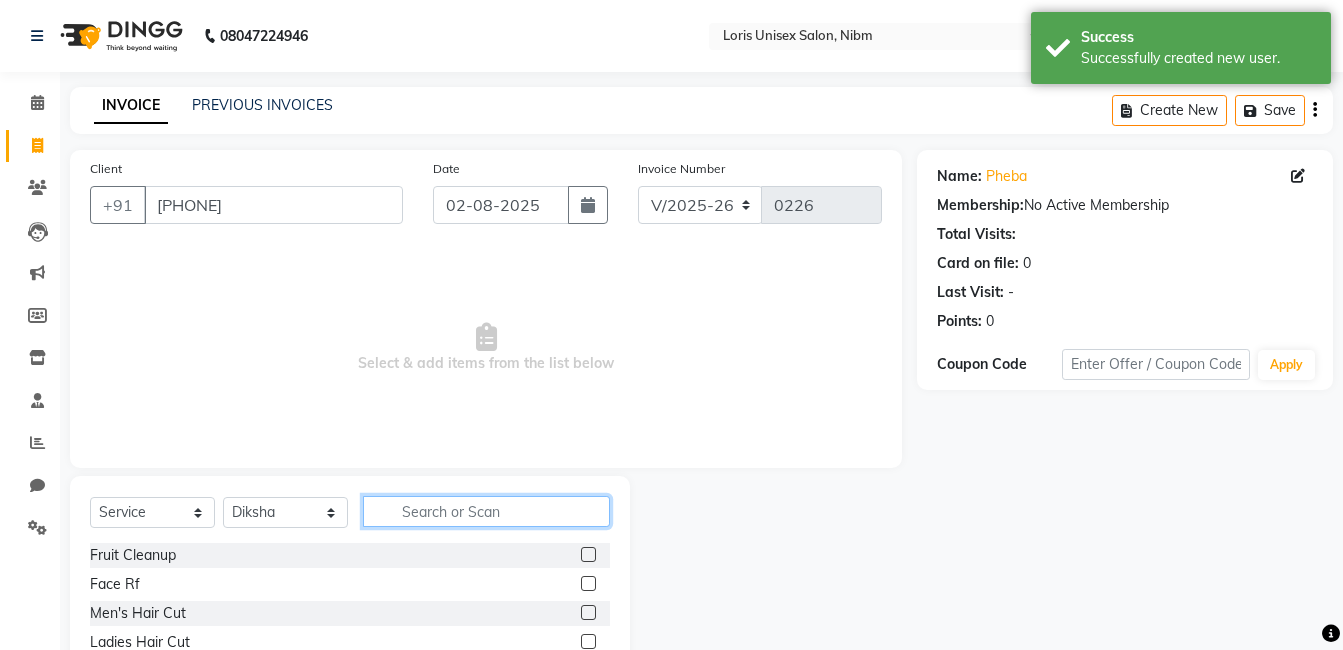 click 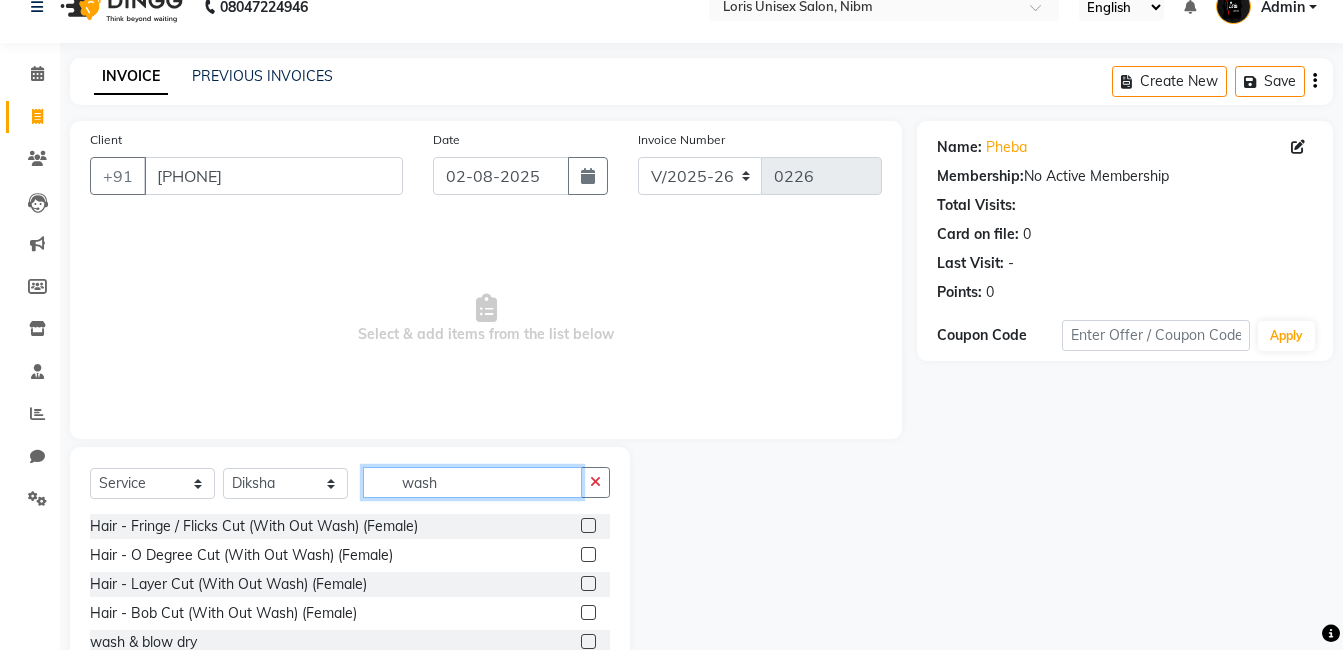 scroll, scrollTop: 151, scrollLeft: 0, axis: vertical 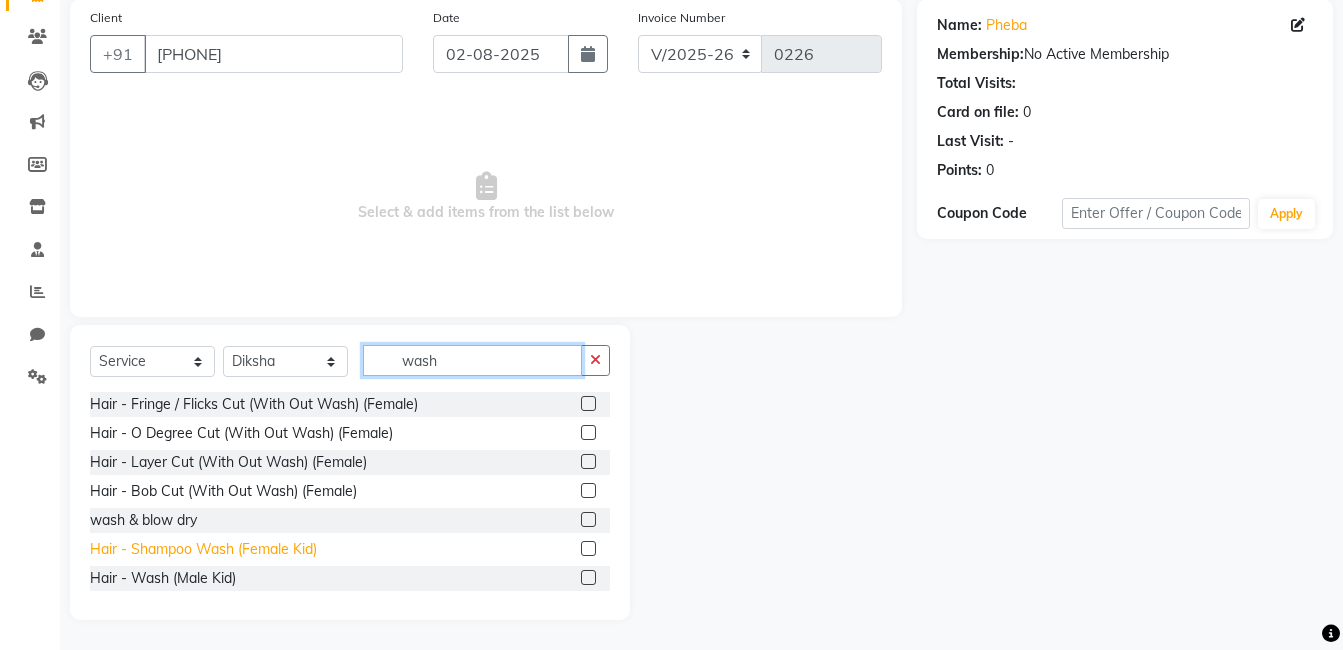 type on "wash" 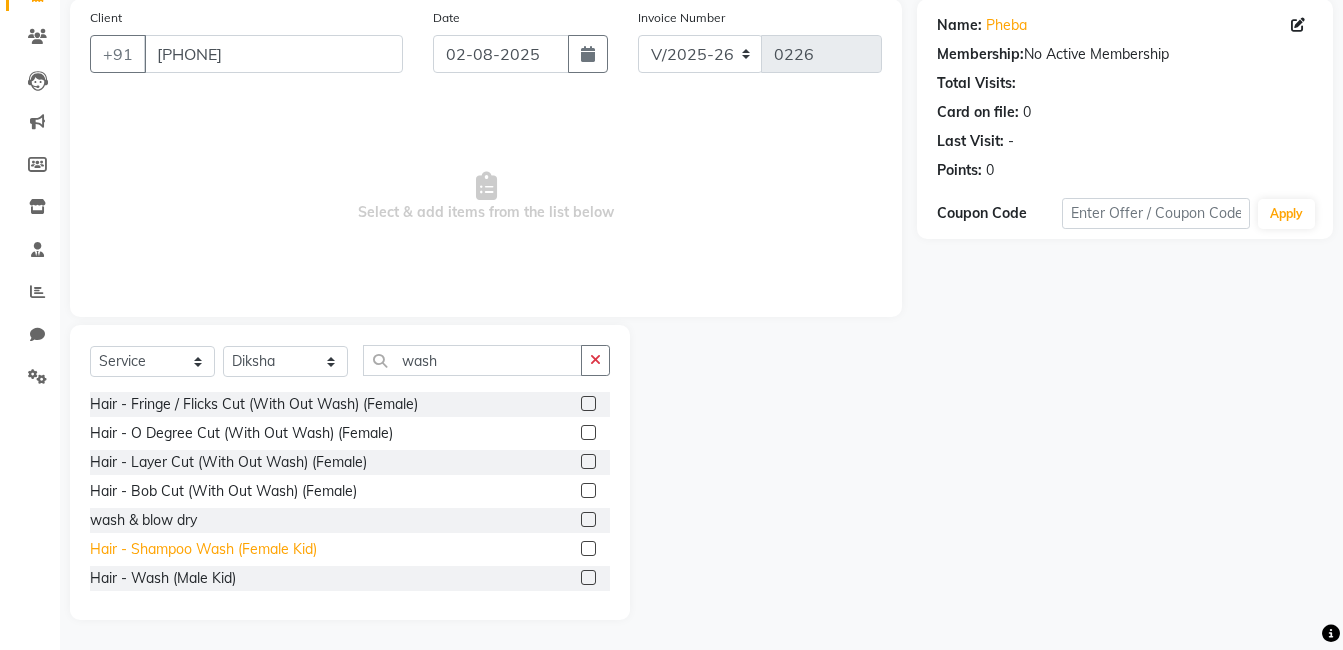 click on "Hair - Shampoo Wash (Female Kid)" 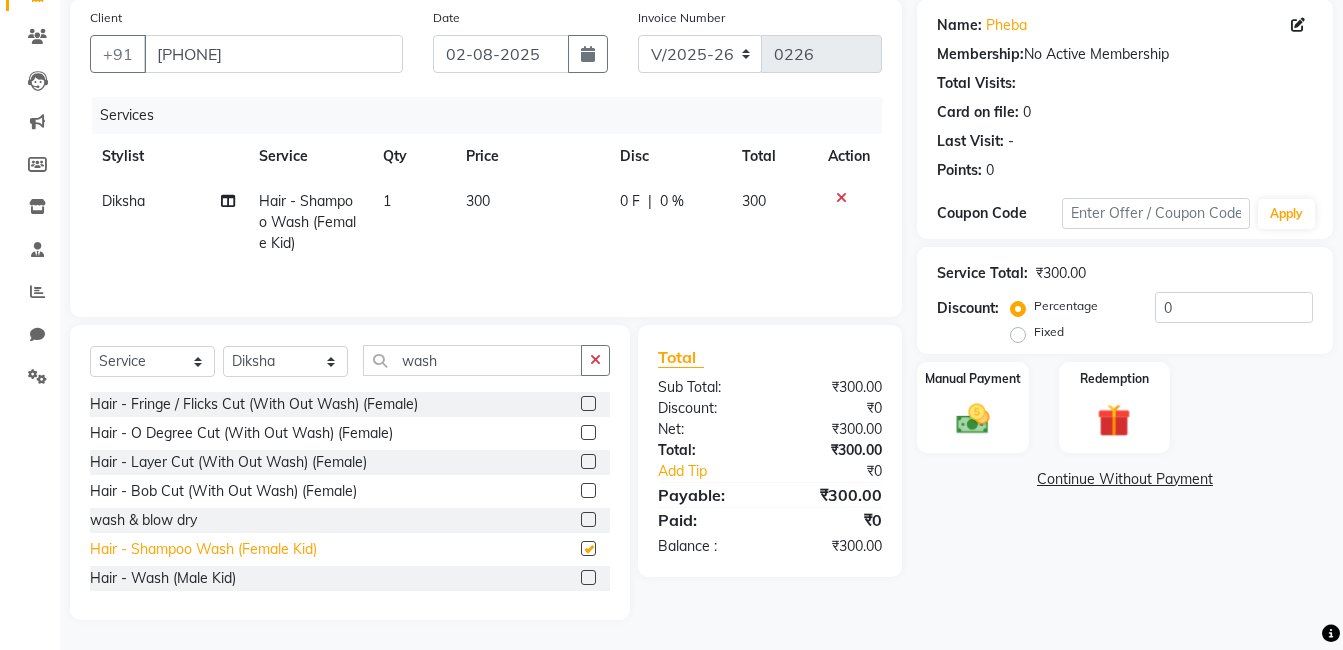 checkbox on "false" 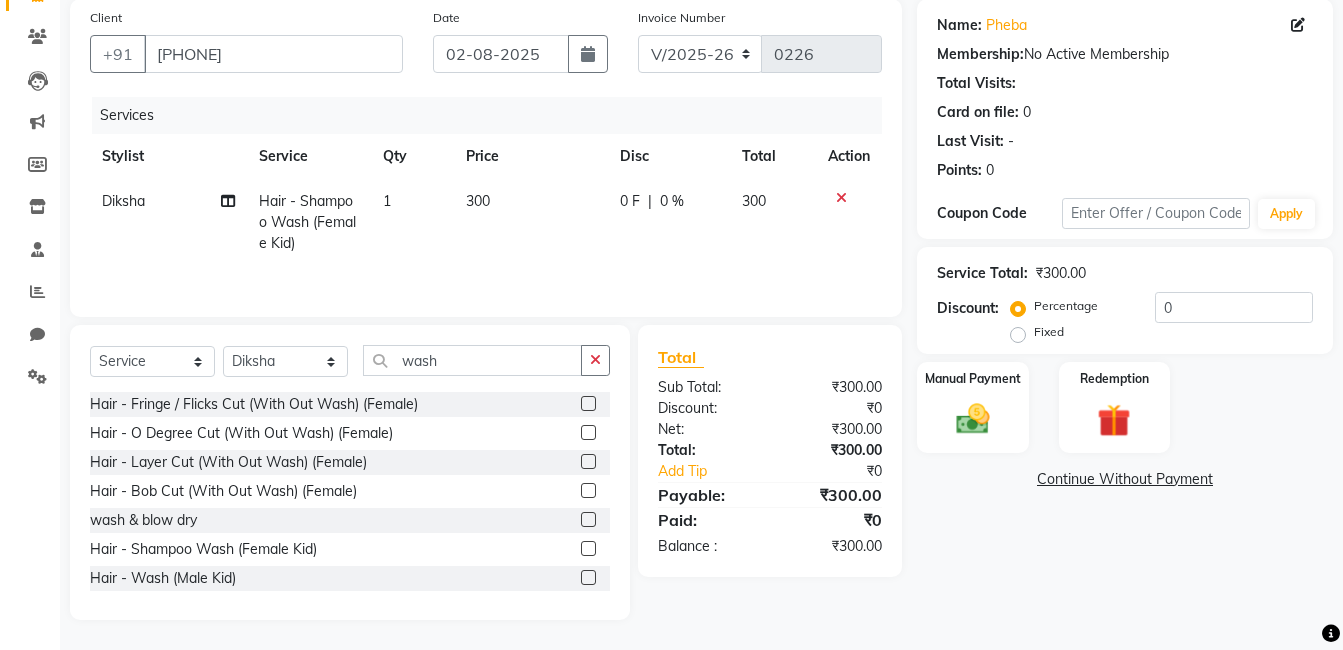 click on "300" 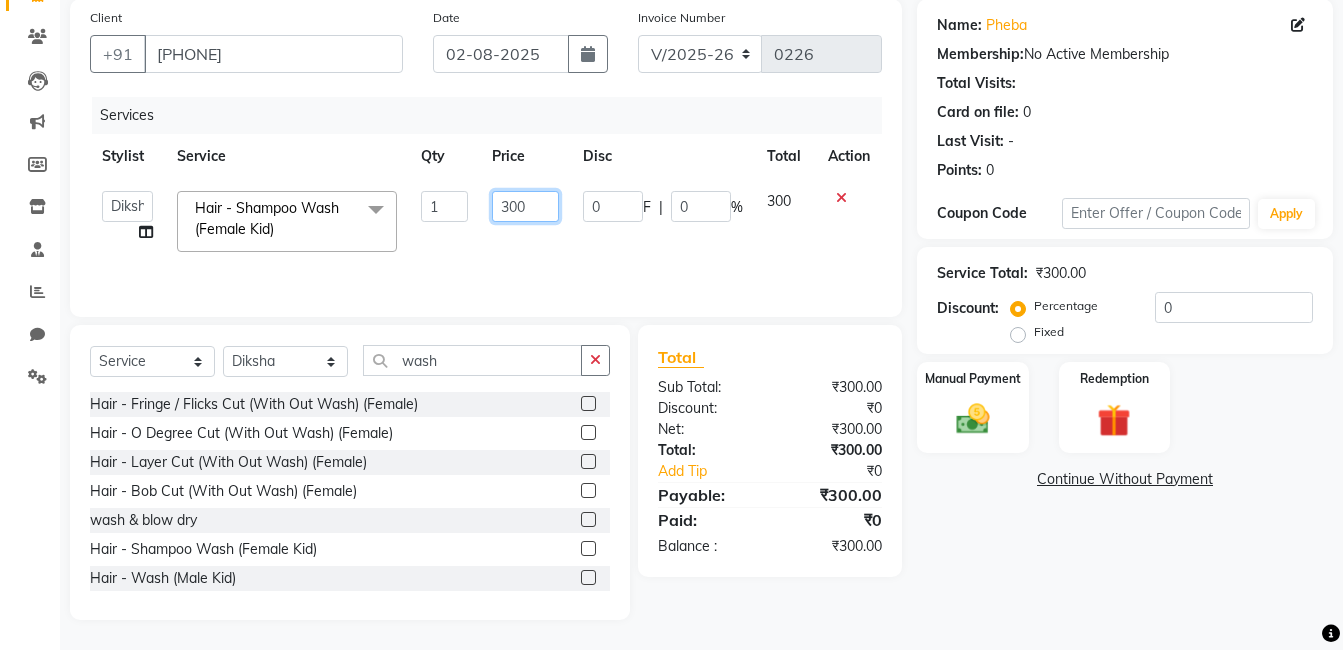click on "300" 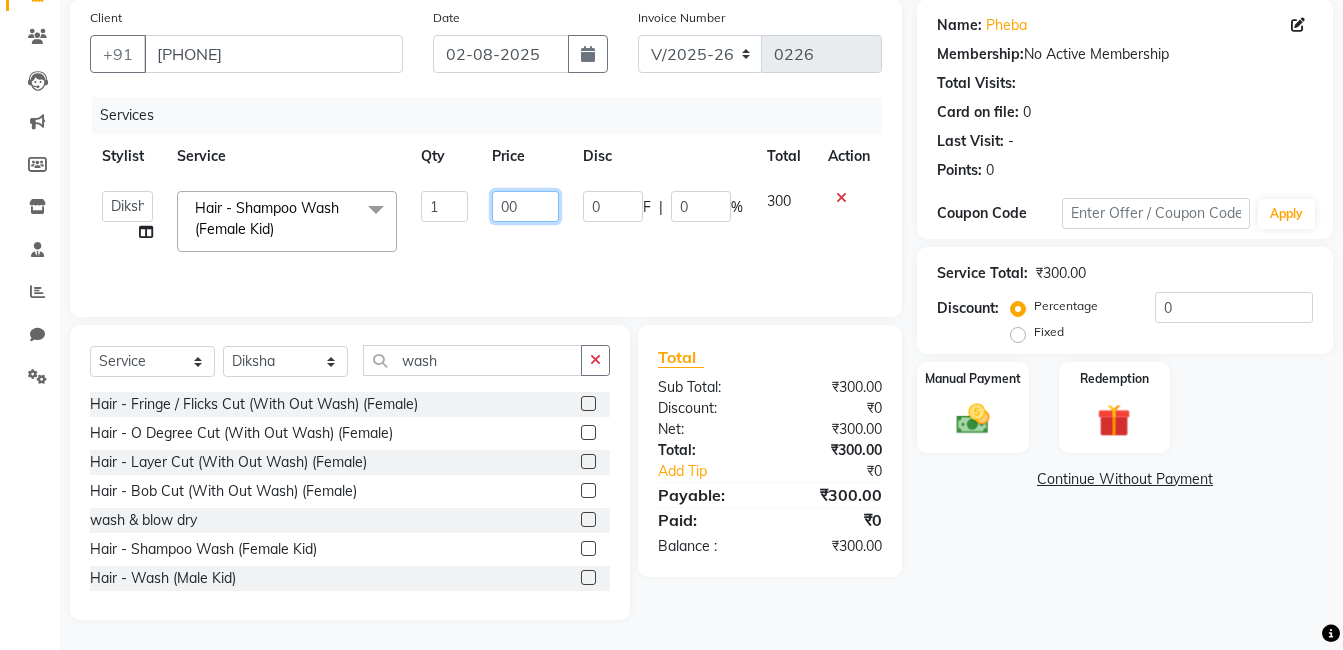 type on "400" 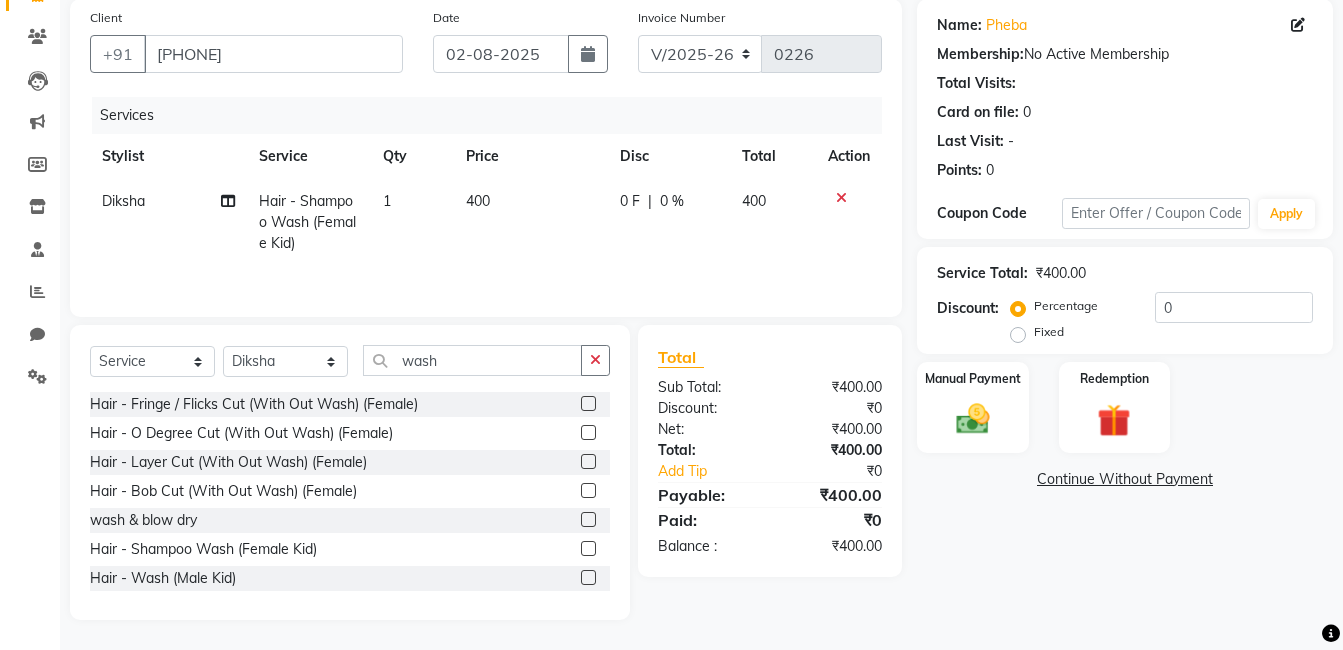 click on "Services Stylist Service Qty Price Disc Total Action [FIRST] Hair - Shampoo Wash (Female Kid) 1 400 0 F | 0 % 400" 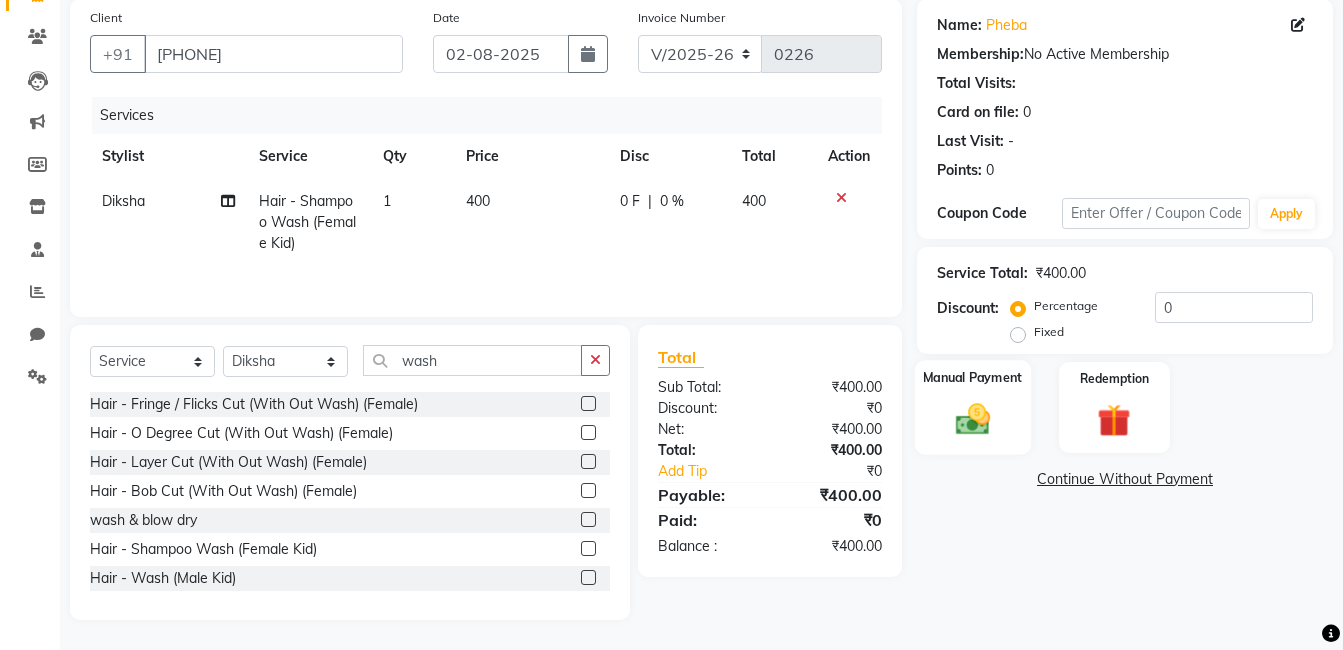 click 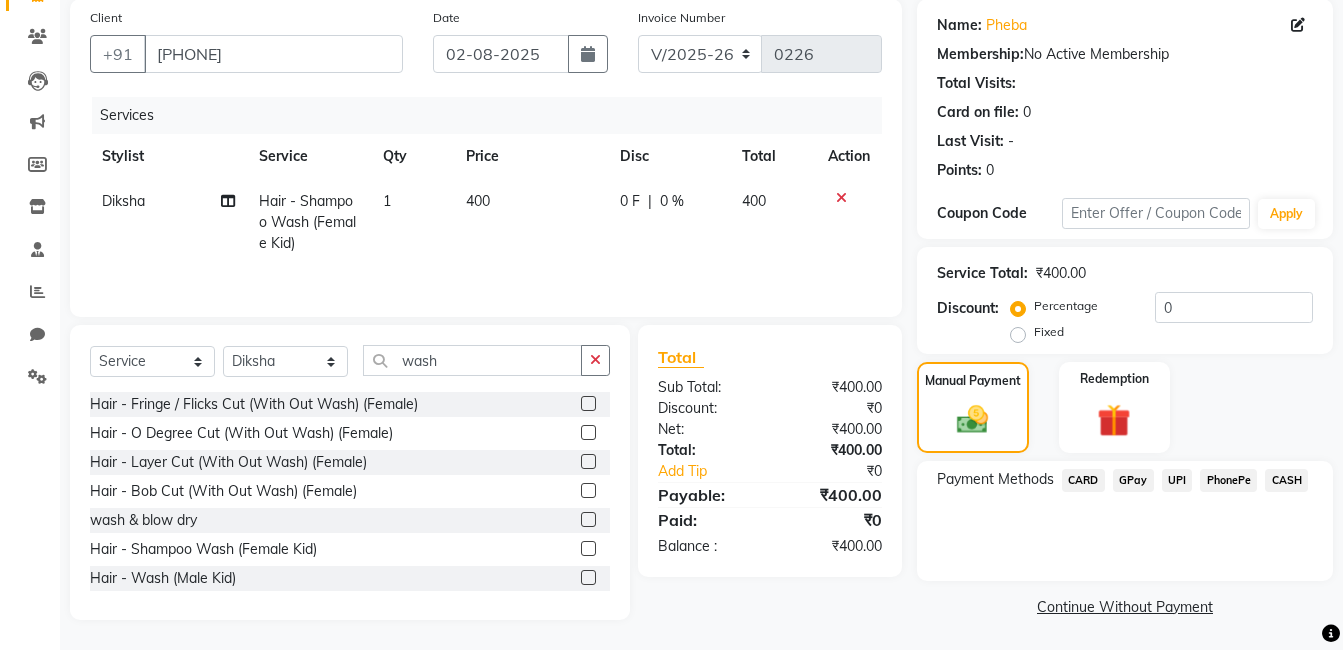 click on "GPay" 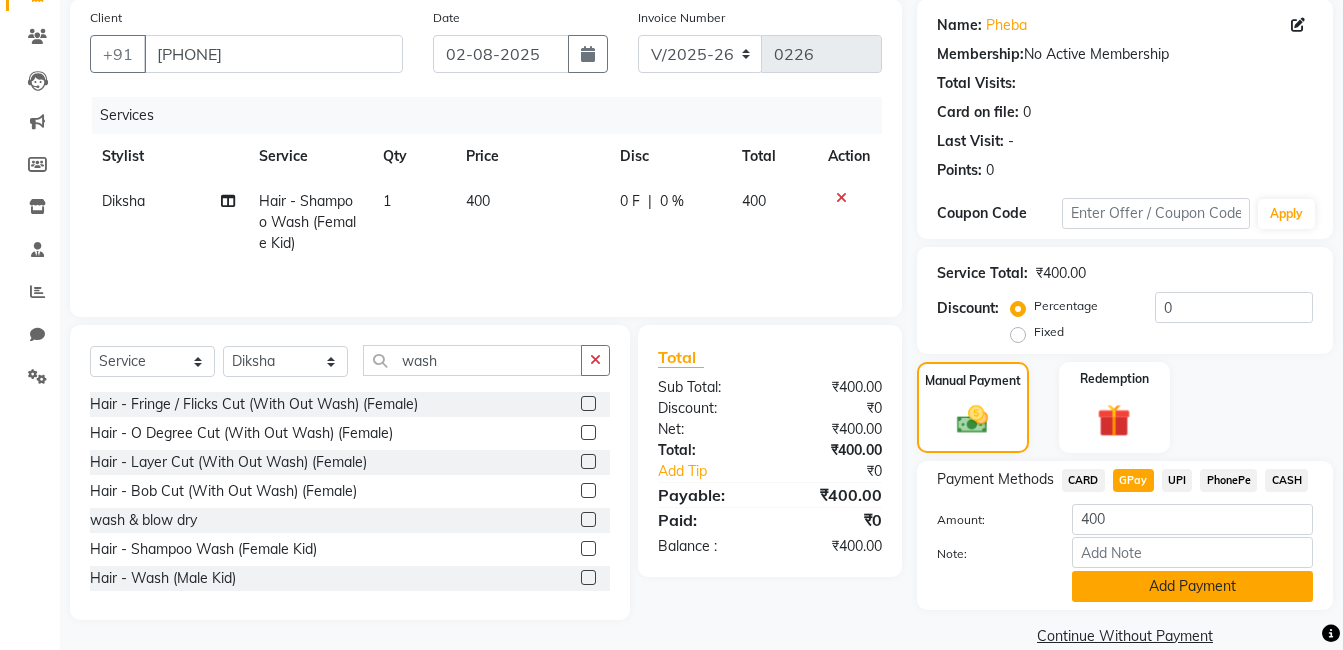 click on "Add Payment" 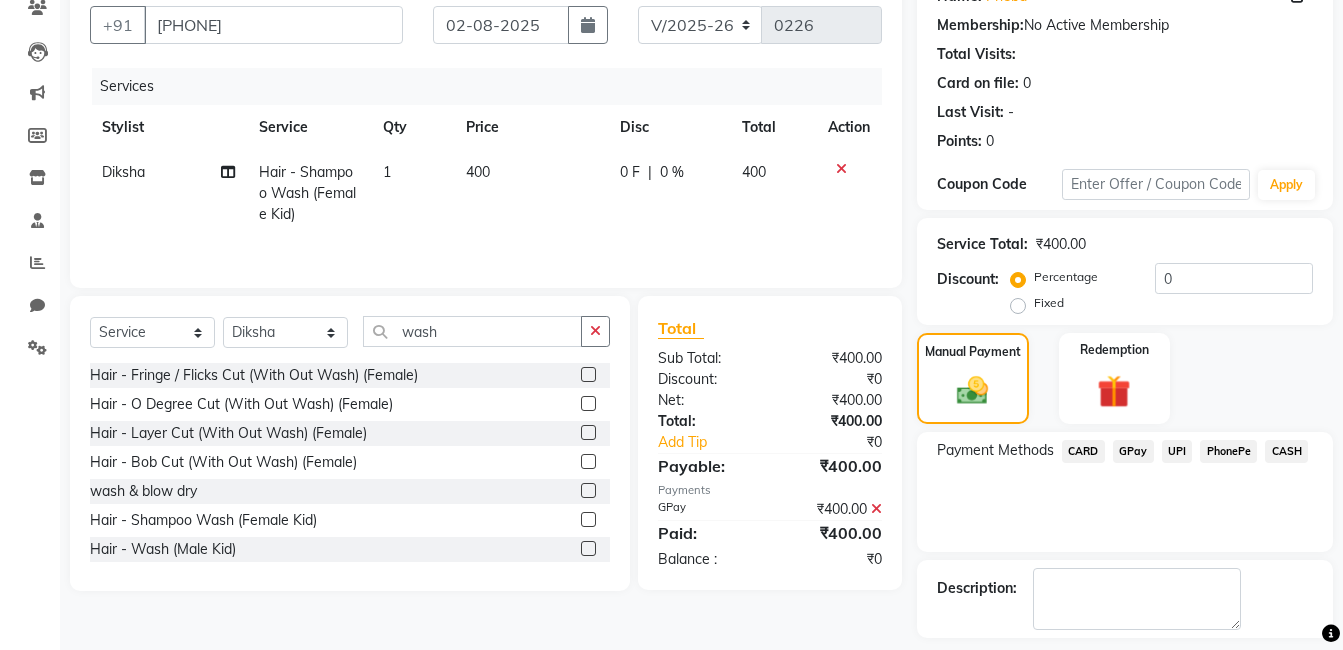 scroll, scrollTop: 266, scrollLeft: 0, axis: vertical 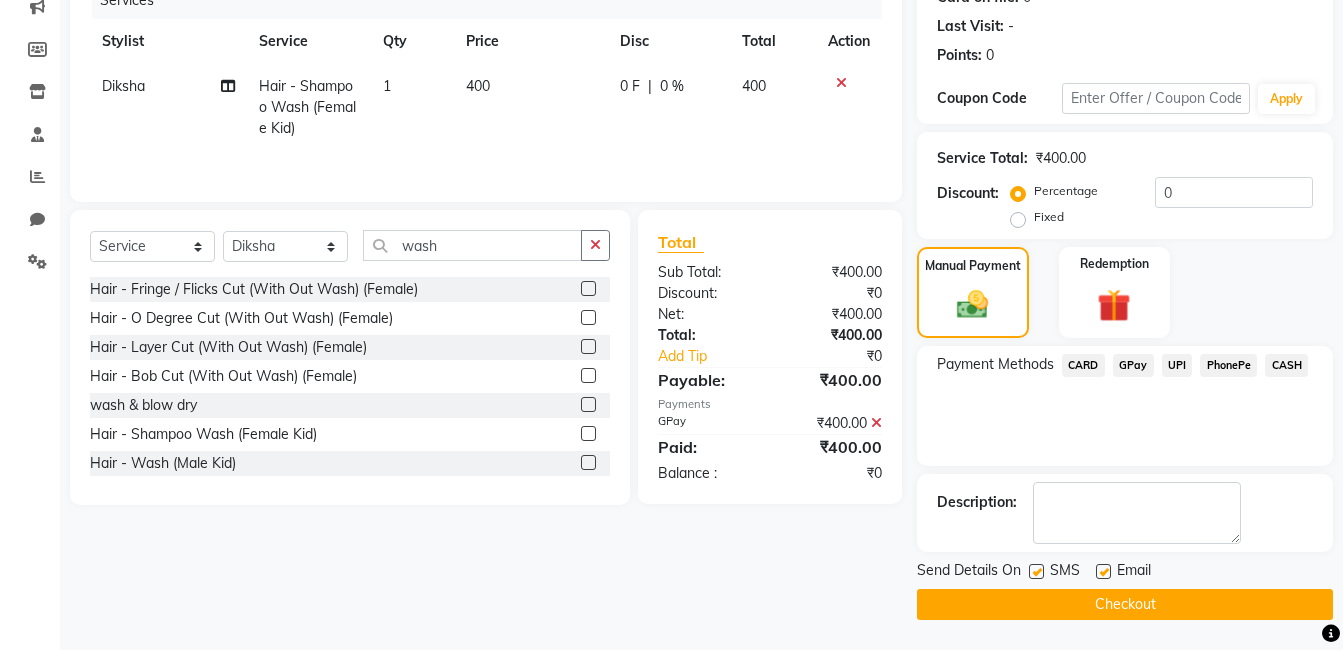 click on "Checkout" 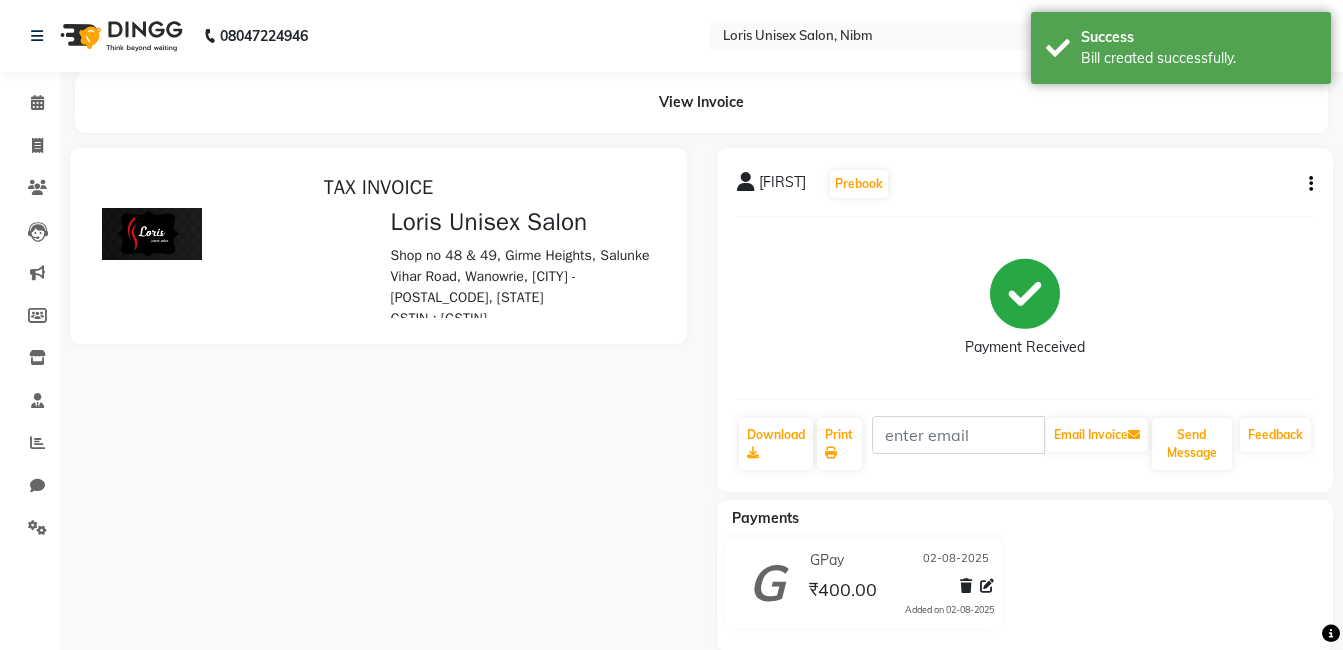 scroll, scrollTop: 0, scrollLeft: 0, axis: both 